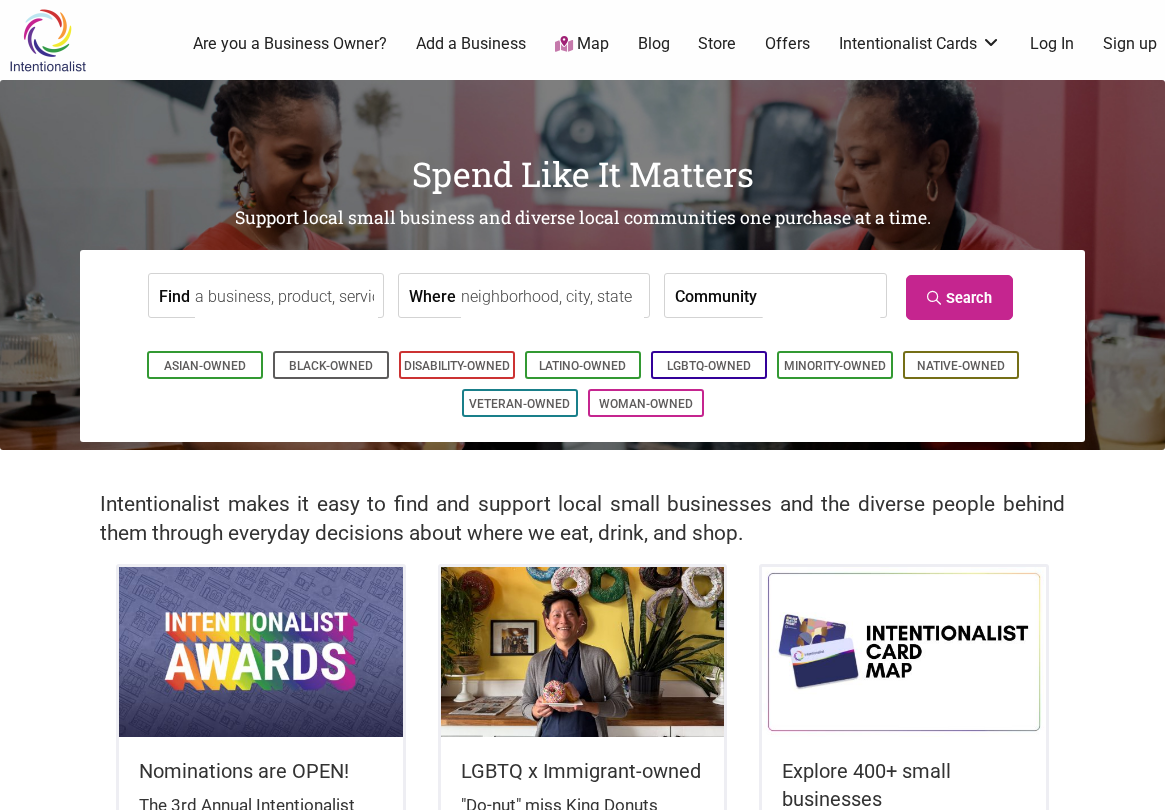 scroll, scrollTop: 0, scrollLeft: 0, axis: both 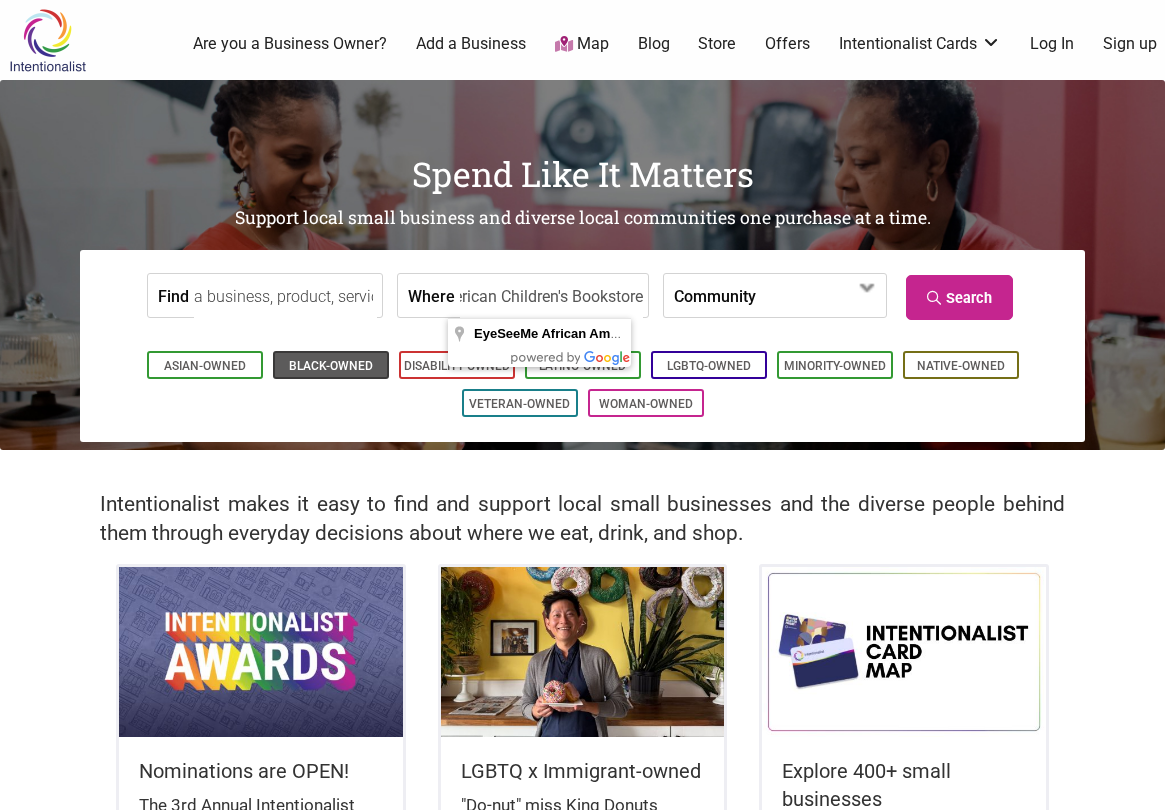 type on "EyeSeeMe African American Children's Bookstore" 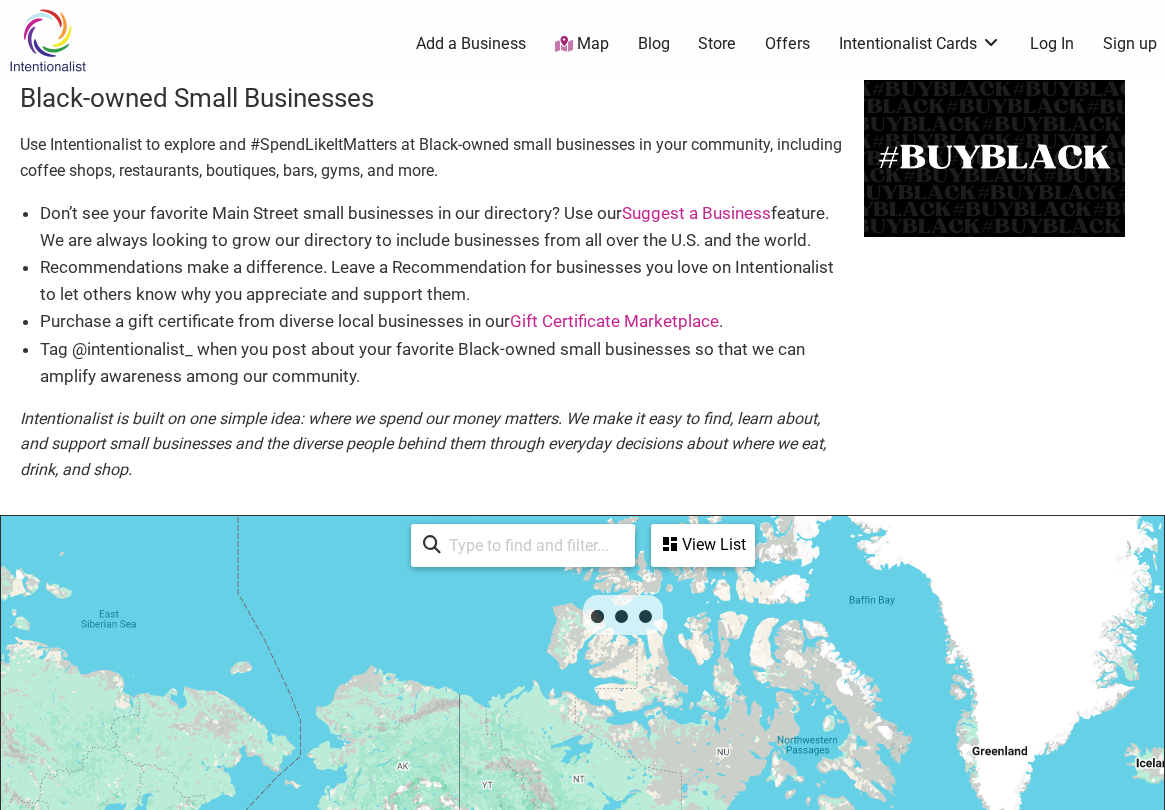 scroll, scrollTop: 500, scrollLeft: 0, axis: vertical 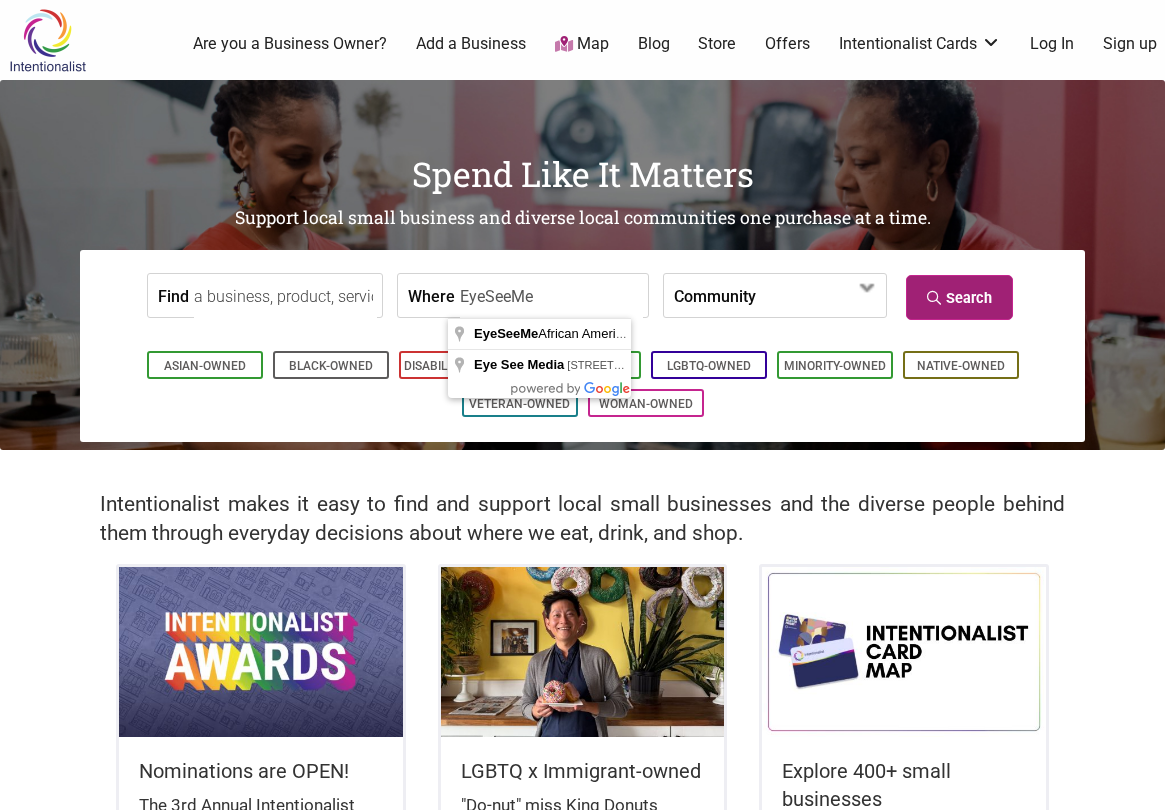 type on "EyeSeeMe" 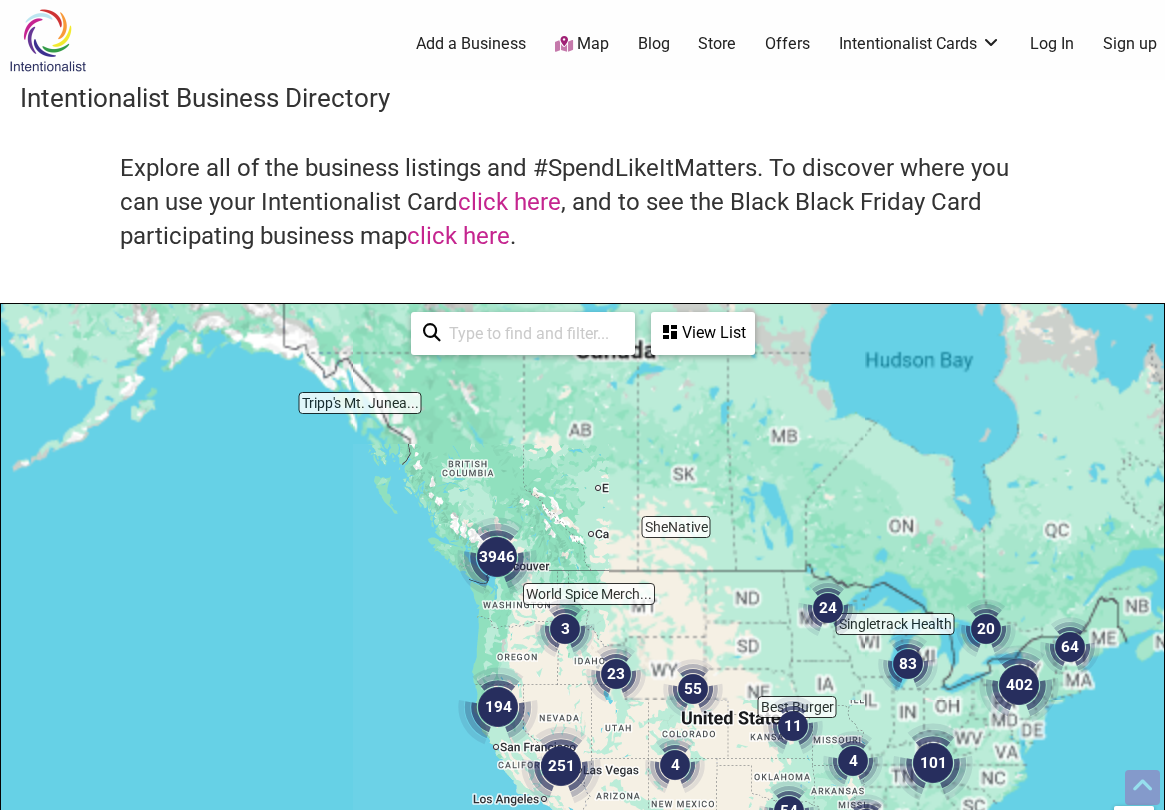 scroll, scrollTop: 500, scrollLeft: 0, axis: vertical 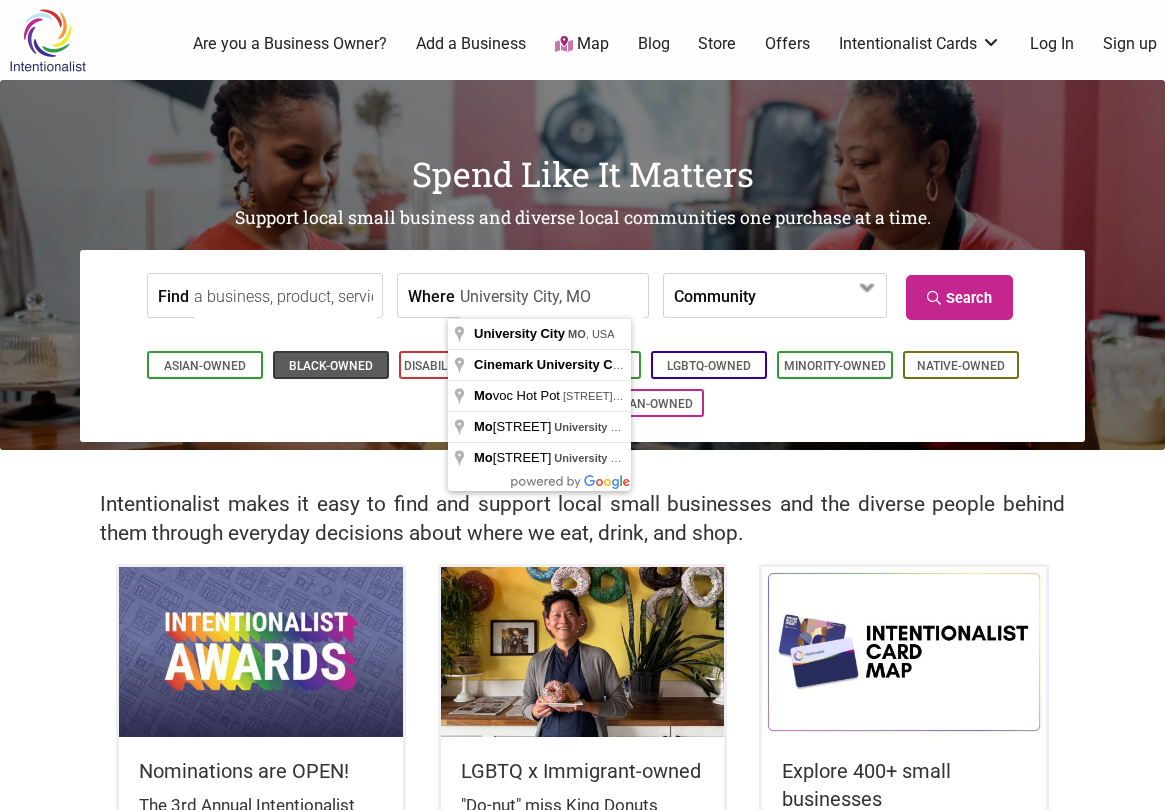 type on "University City, MO" 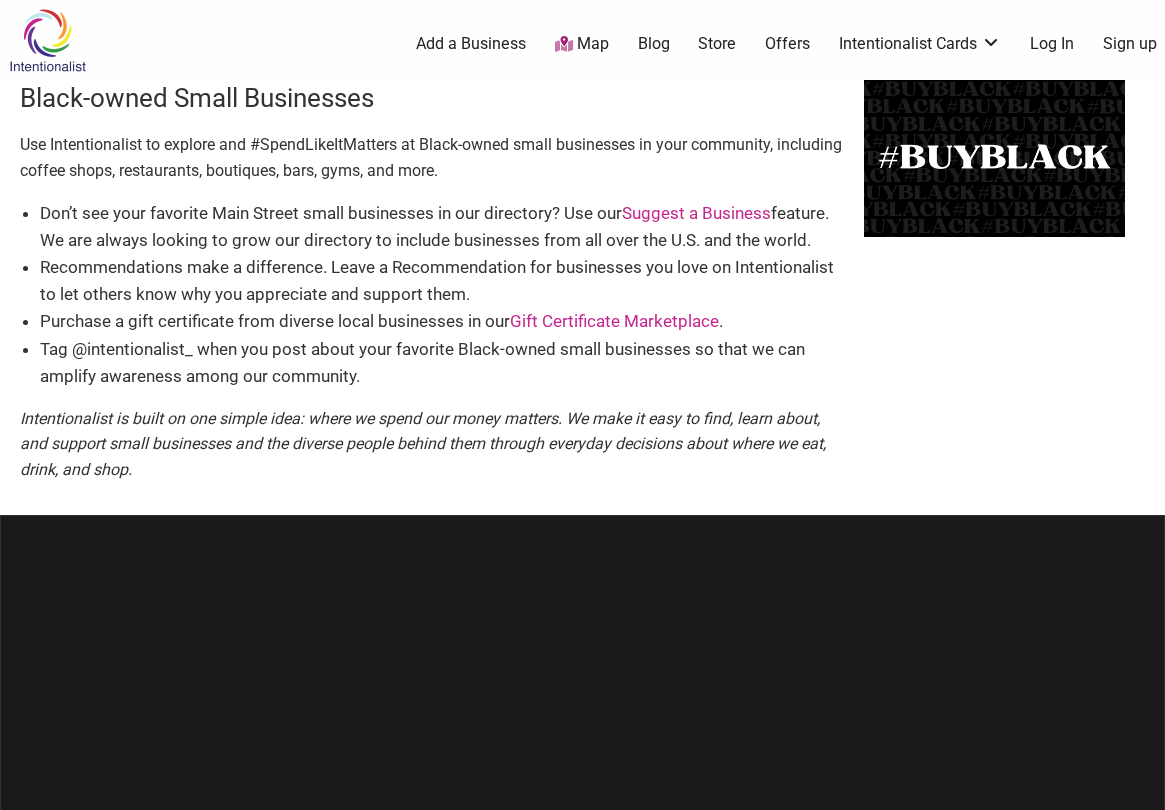 scroll, scrollTop: 0, scrollLeft: 0, axis: both 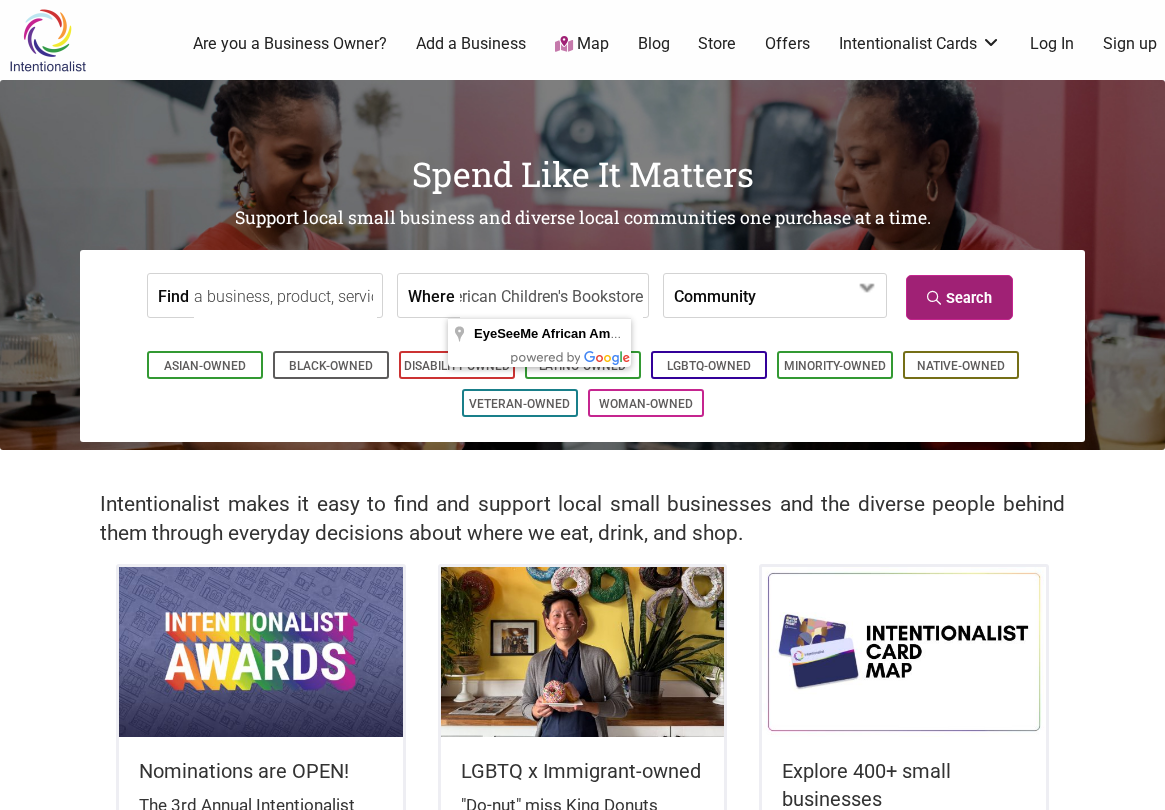 type on "EyeSeeMe African American Children's Bookstore" 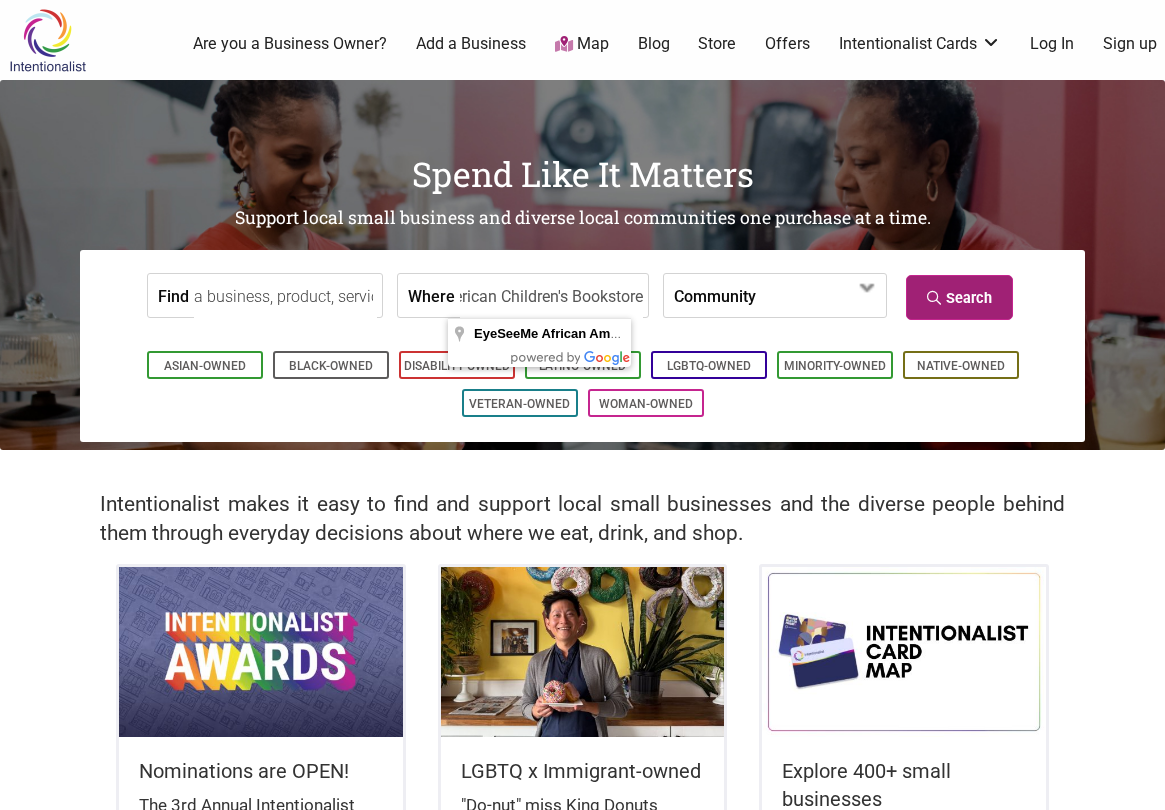 click on "Search" at bounding box center [959, 297] 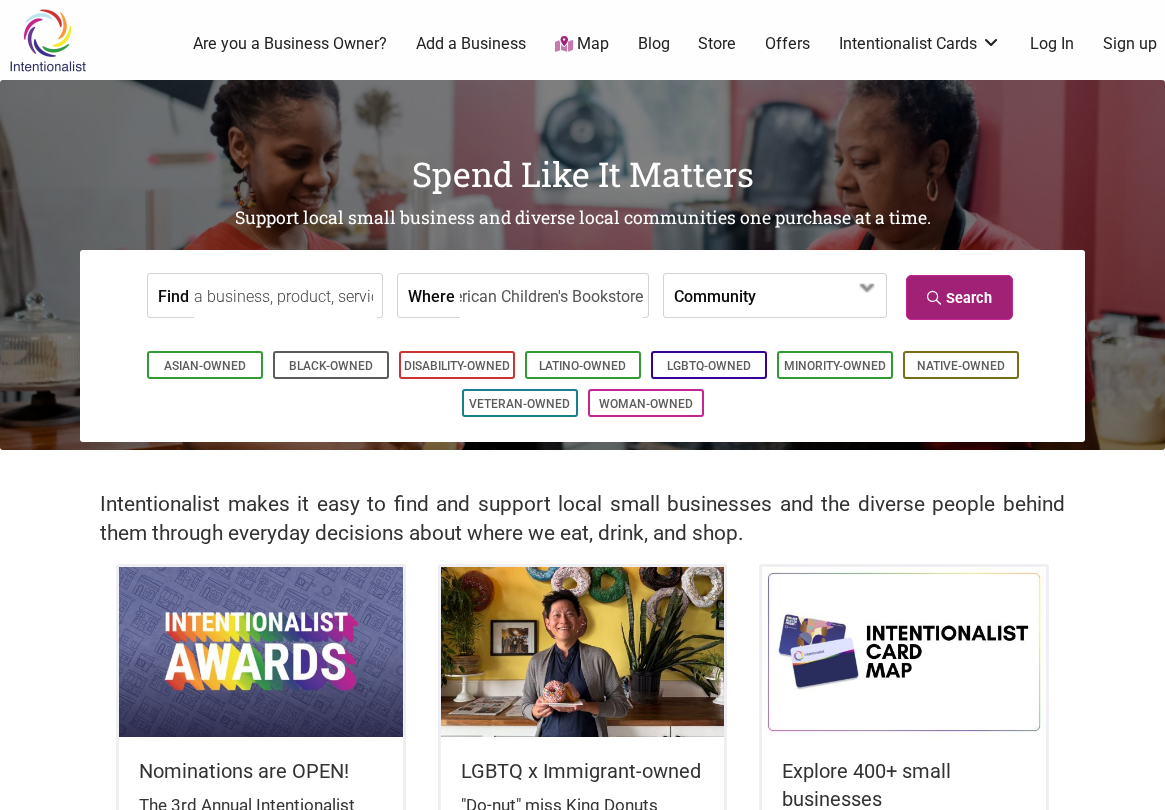 scroll, scrollTop: 0, scrollLeft: 0, axis: both 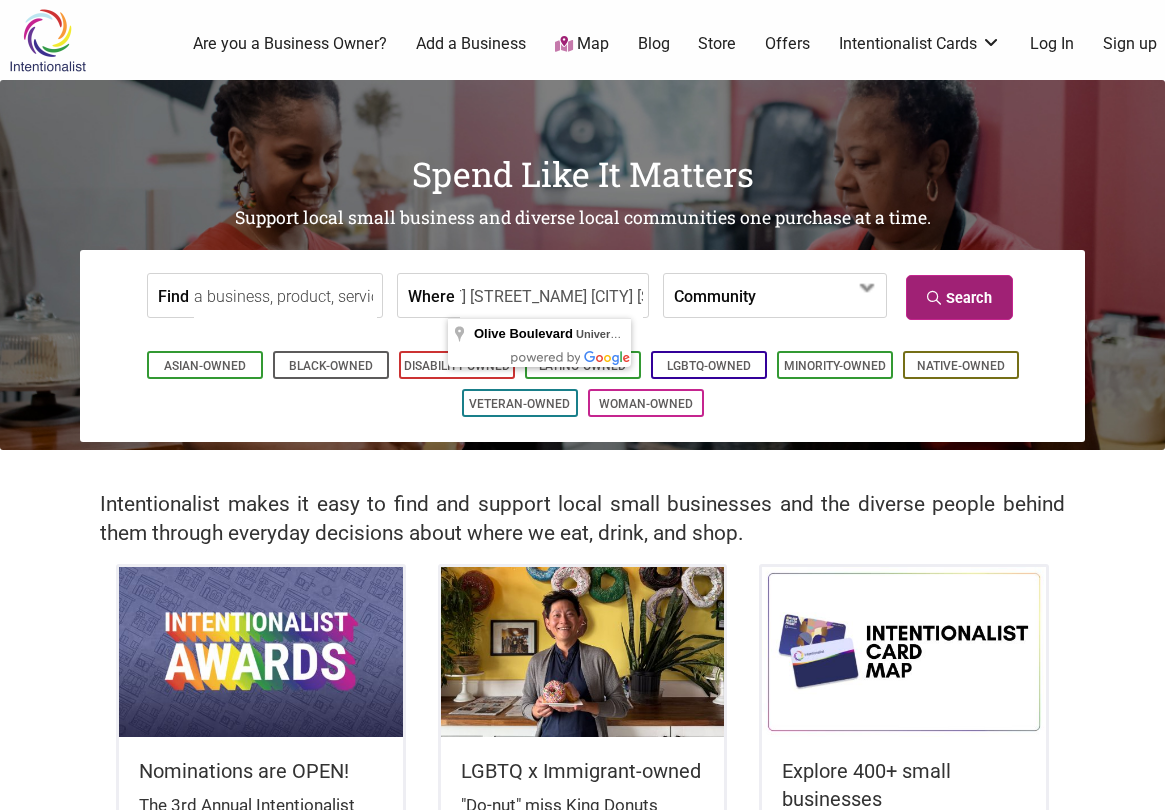 type on "Olive Boulevard University City MO" 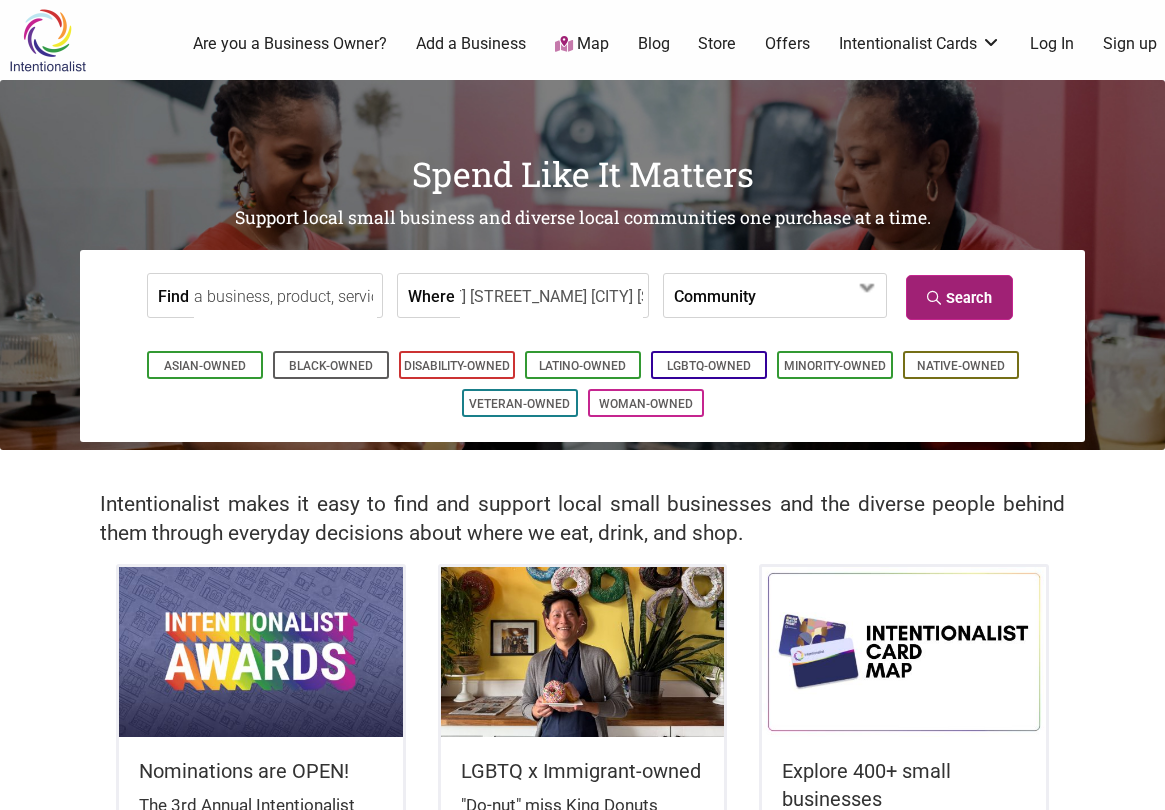 scroll, scrollTop: 0, scrollLeft: 0, axis: both 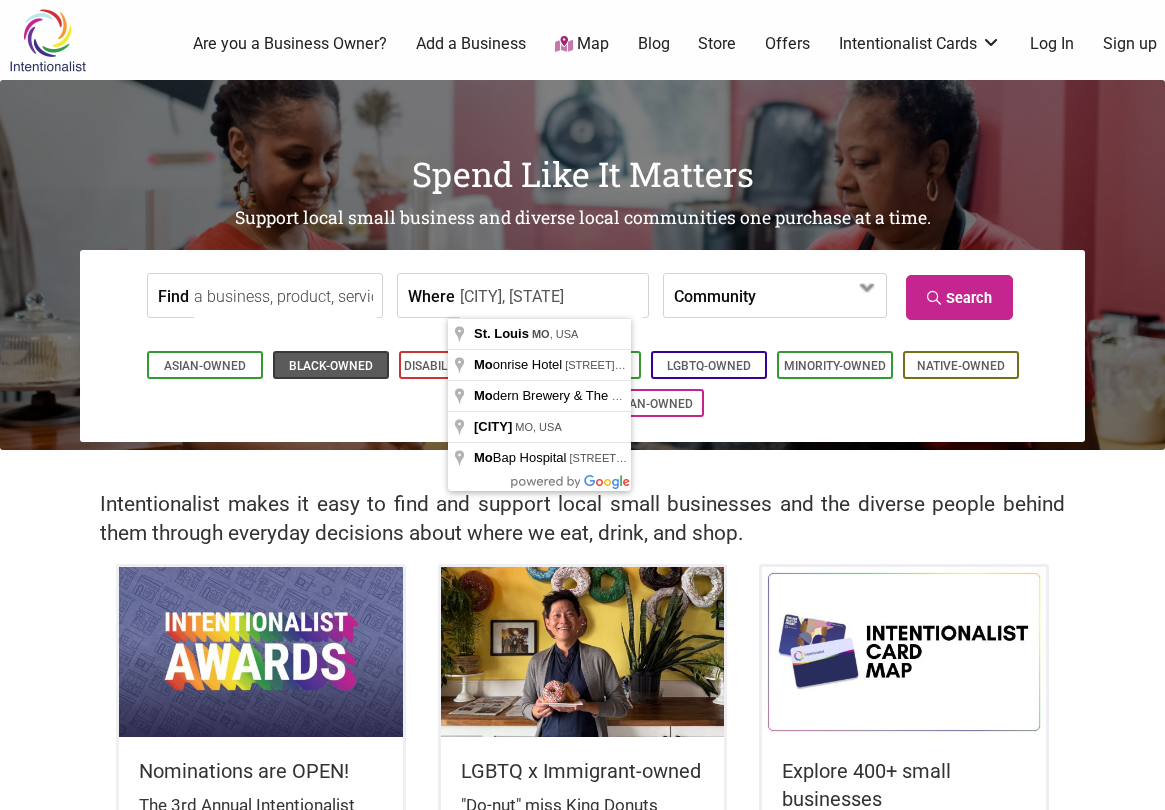 type on "St. Louis, MO" 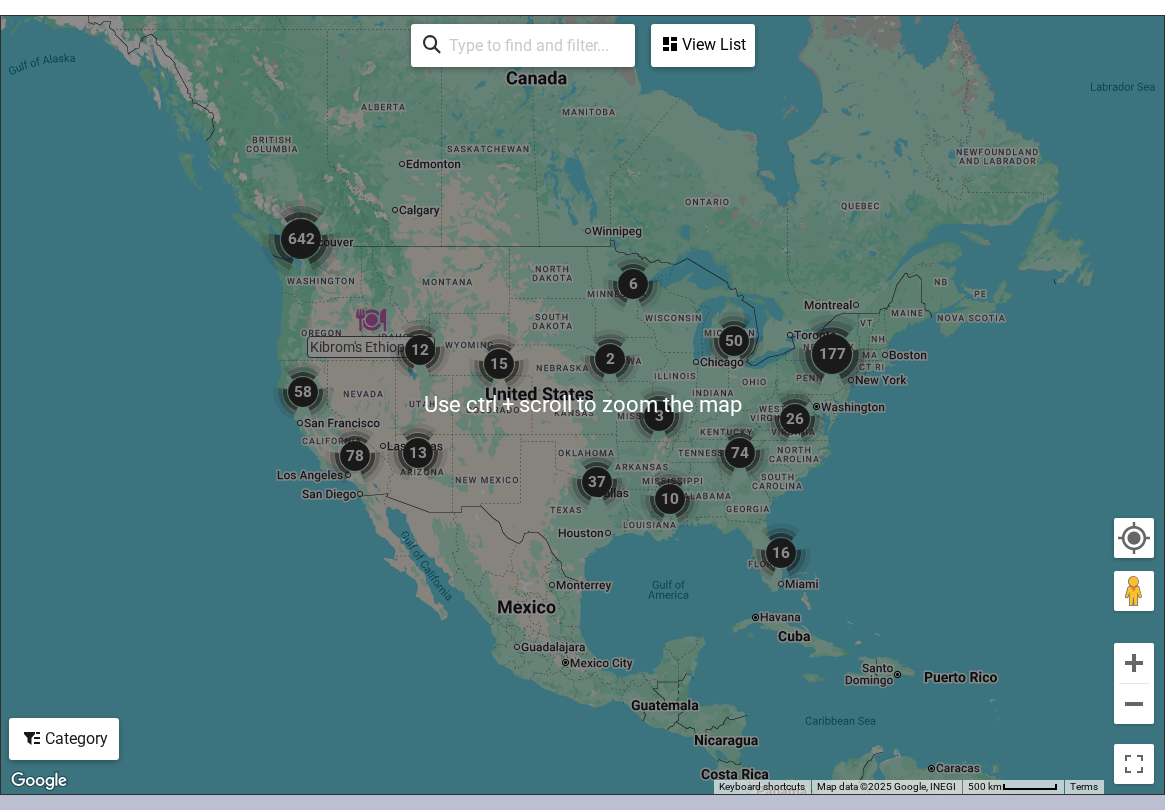 scroll, scrollTop: 0, scrollLeft: 0, axis: both 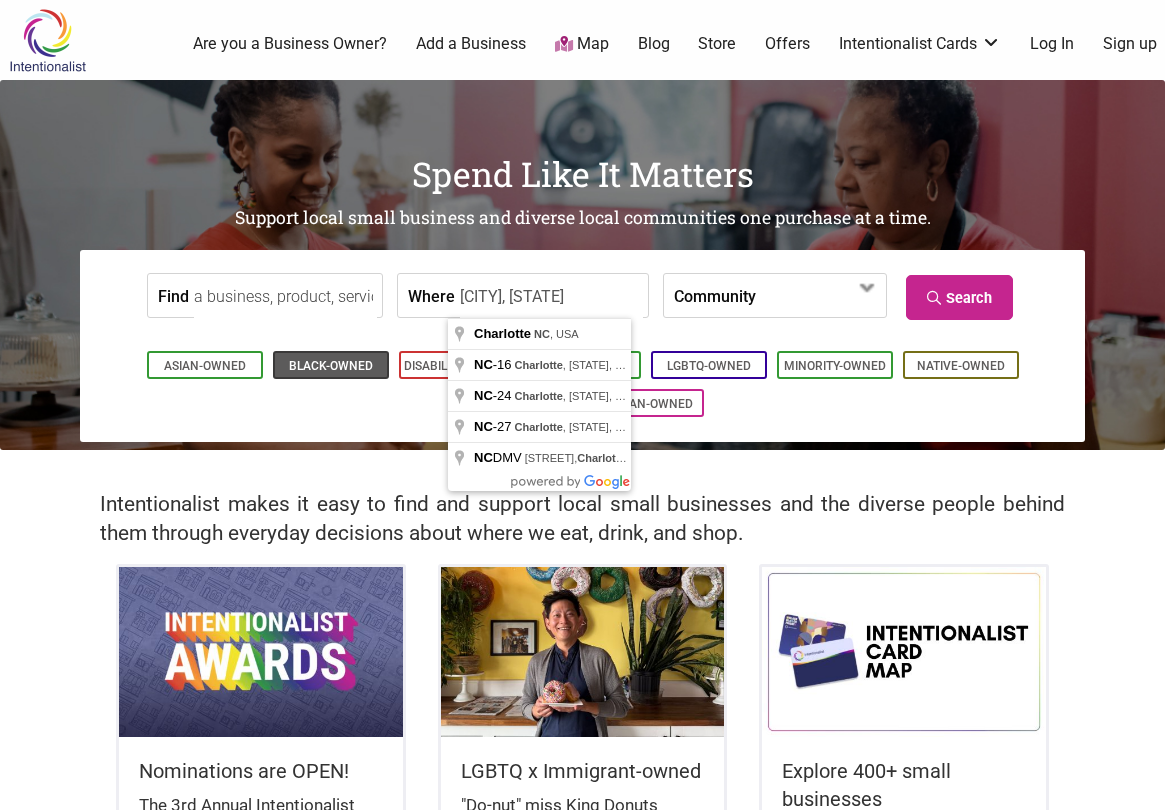 type on "Charlotte, NC" 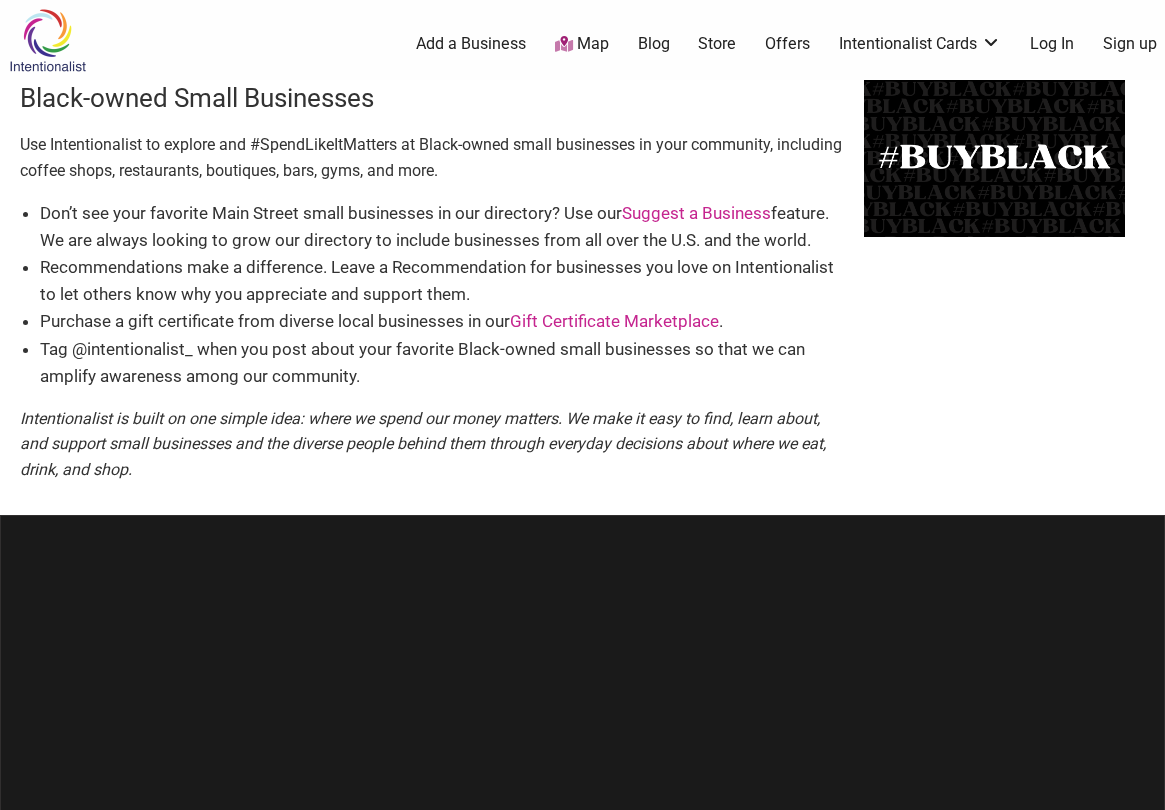scroll, scrollTop: 0, scrollLeft: 0, axis: both 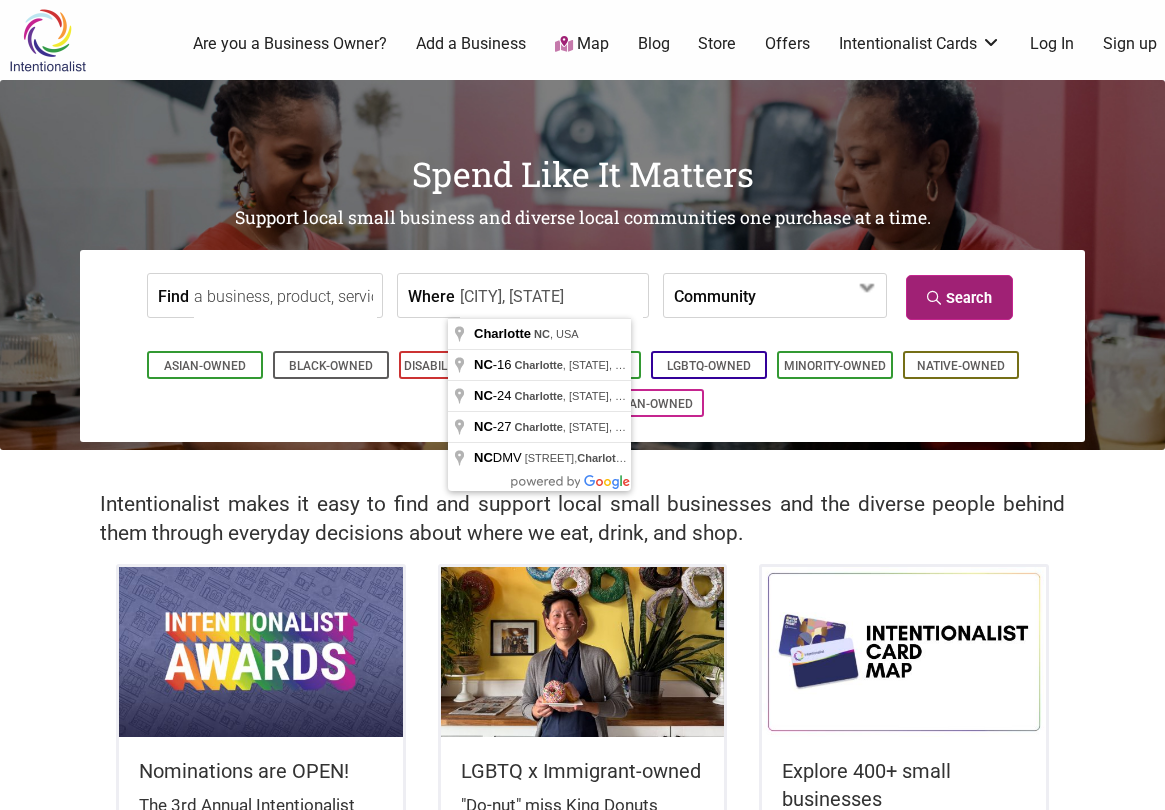 type on "Charlotte, NC" 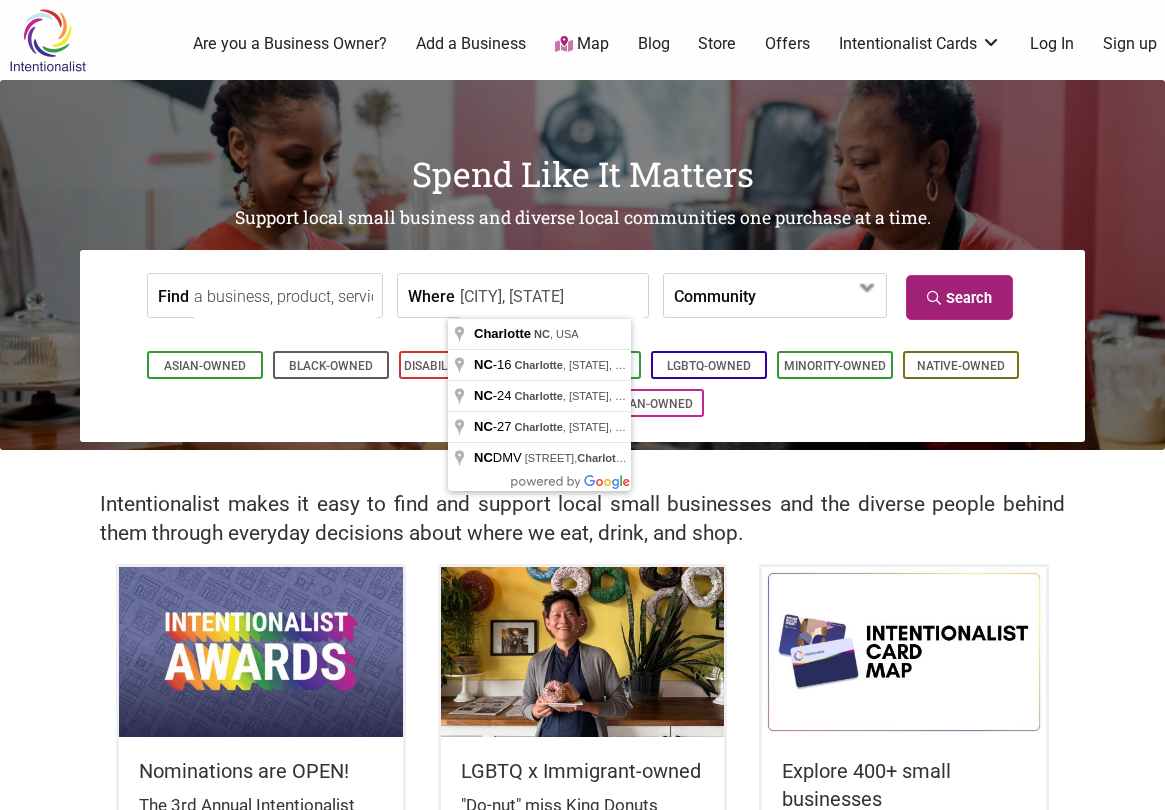 click on "Search" at bounding box center [959, 297] 